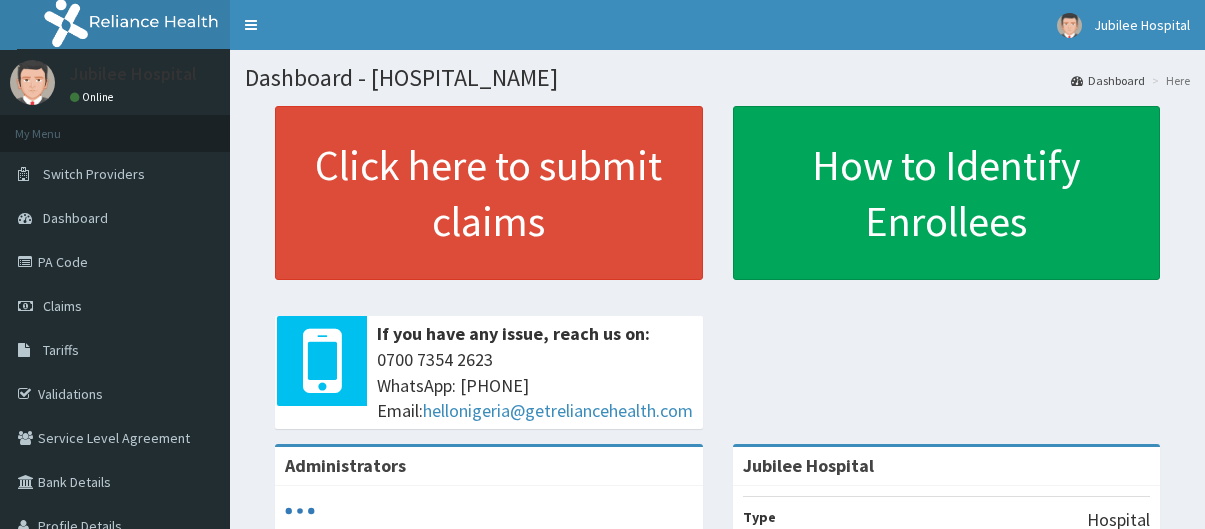 scroll, scrollTop: 0, scrollLeft: 0, axis: both 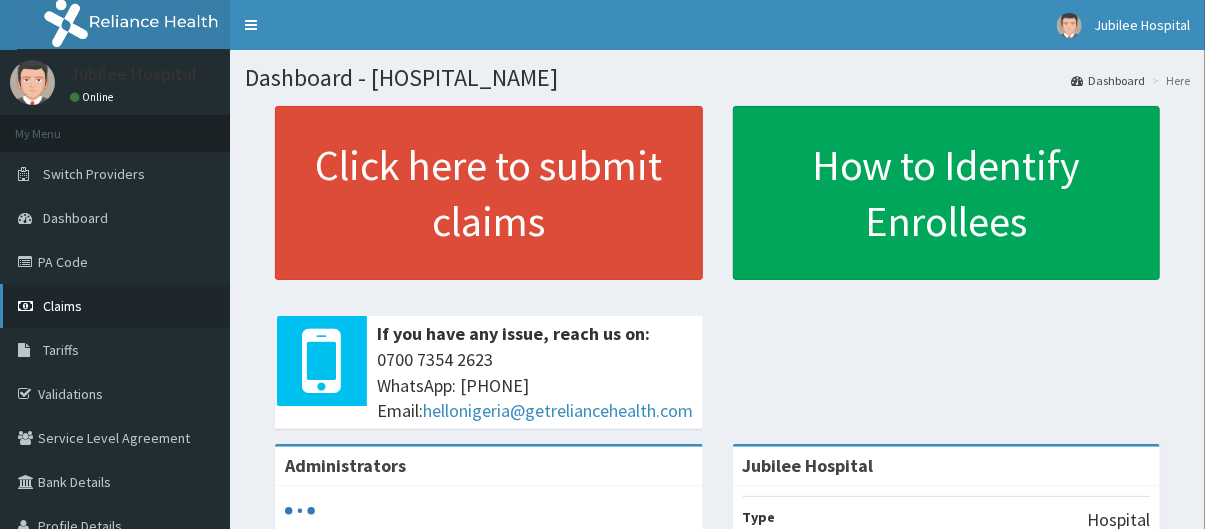 click on "Claims" at bounding box center [115, 306] 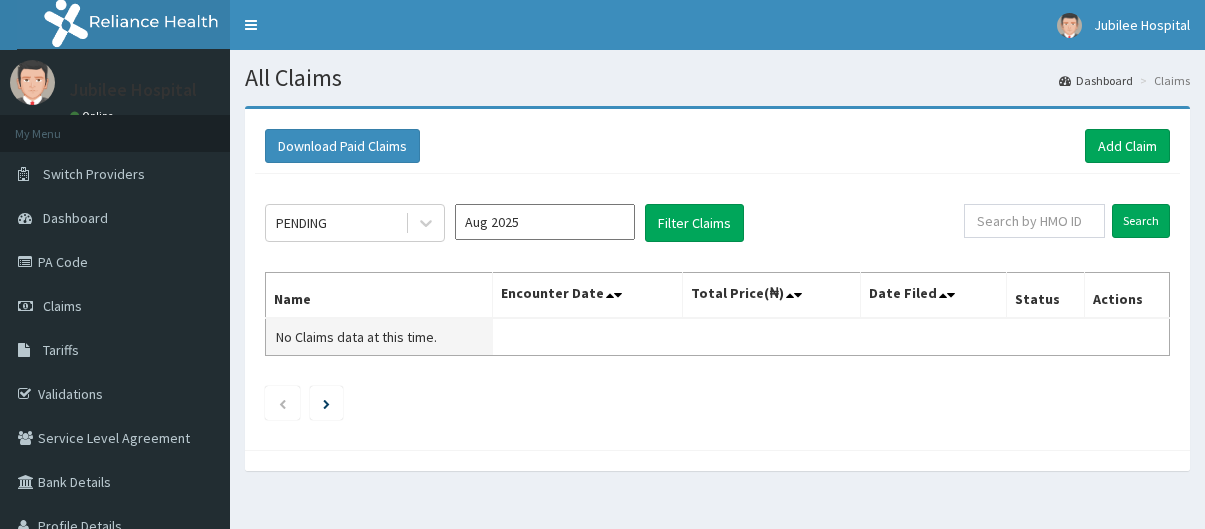 scroll, scrollTop: 0, scrollLeft: 0, axis: both 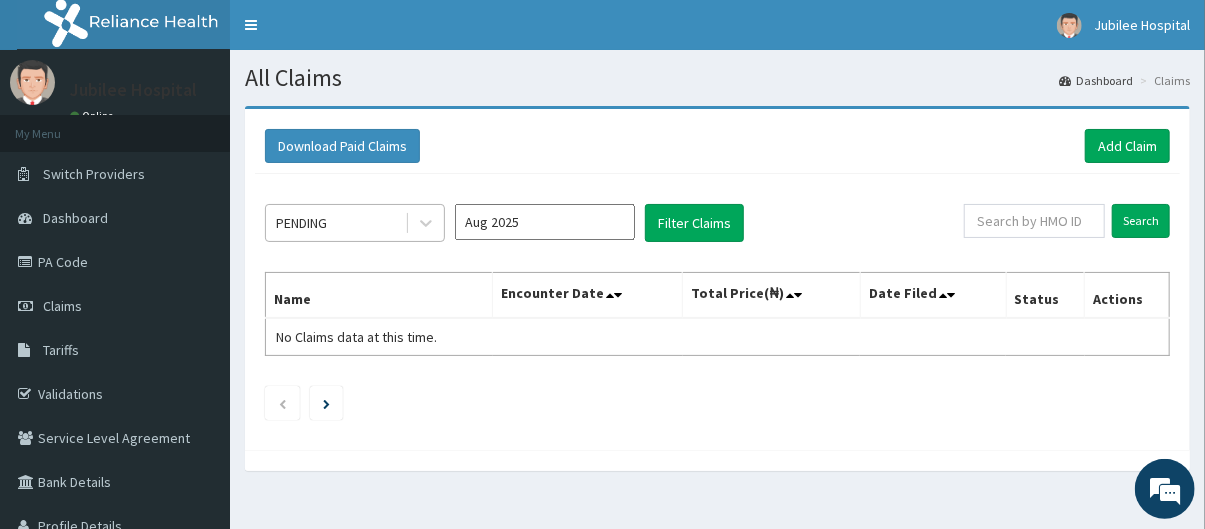click on "PENDING" at bounding box center [335, 223] 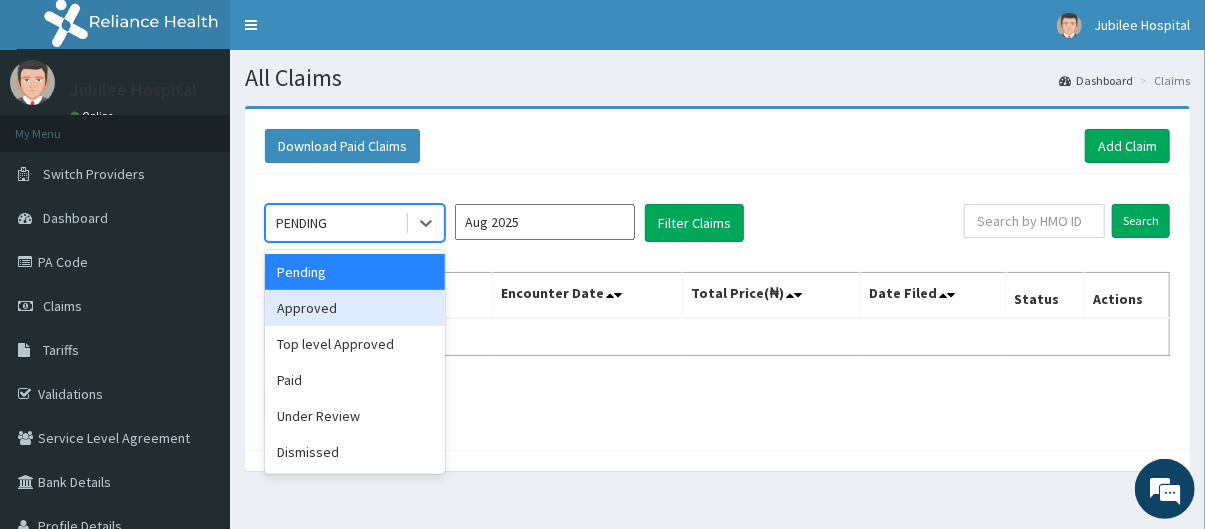 click on "Approved" at bounding box center [355, 308] 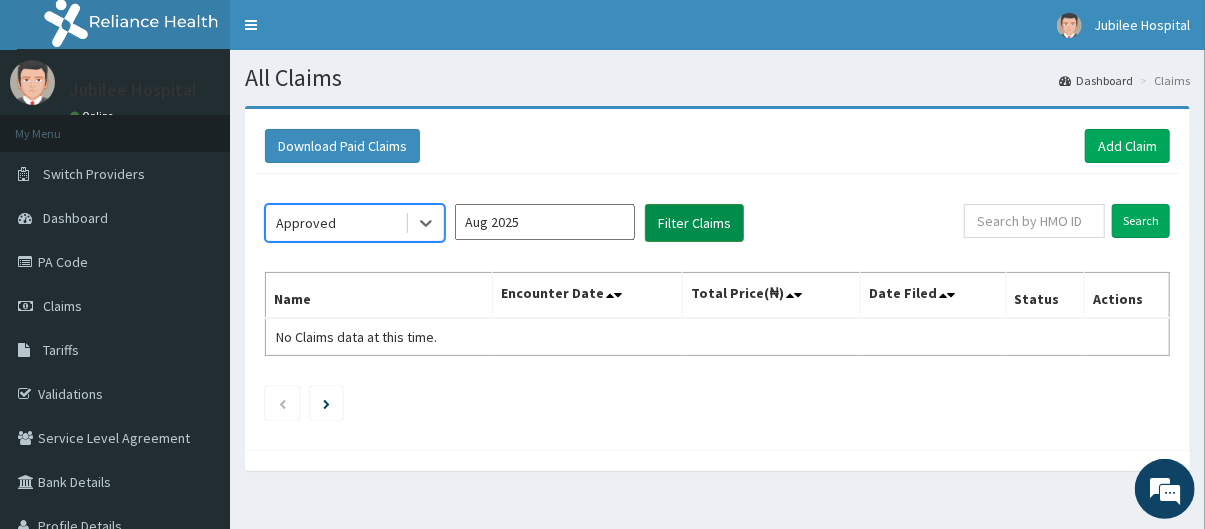 click on "Filter Claims" at bounding box center (694, 223) 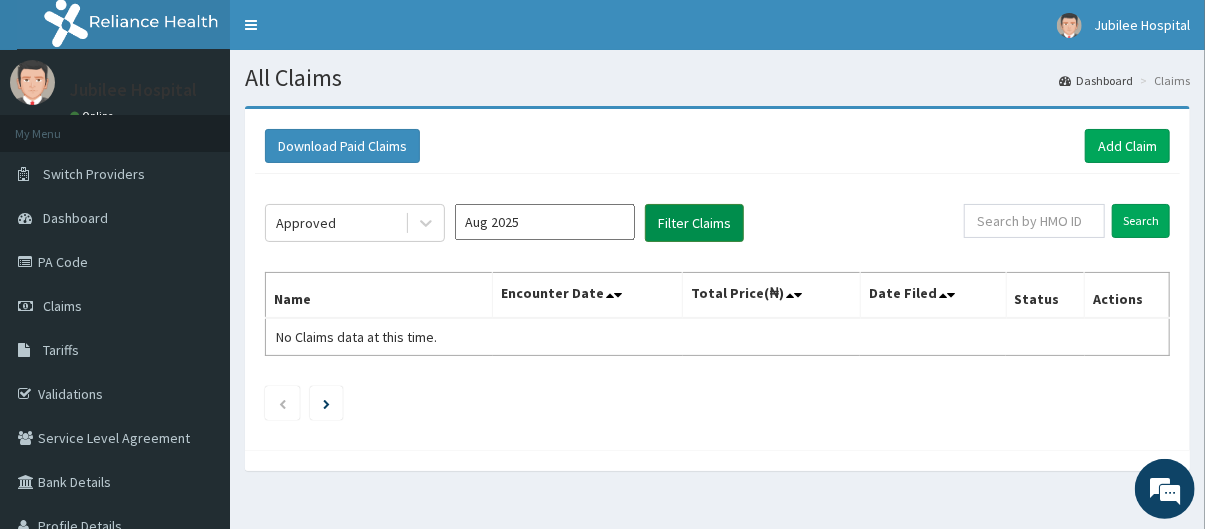 click on "Filter Claims" at bounding box center [694, 223] 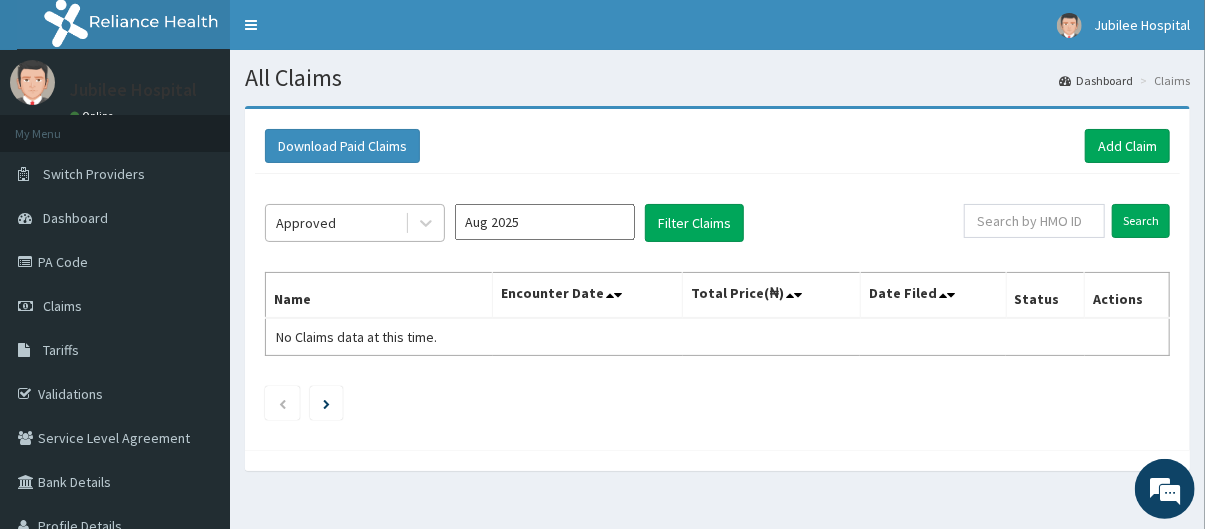 click on "Approved" at bounding box center [335, 223] 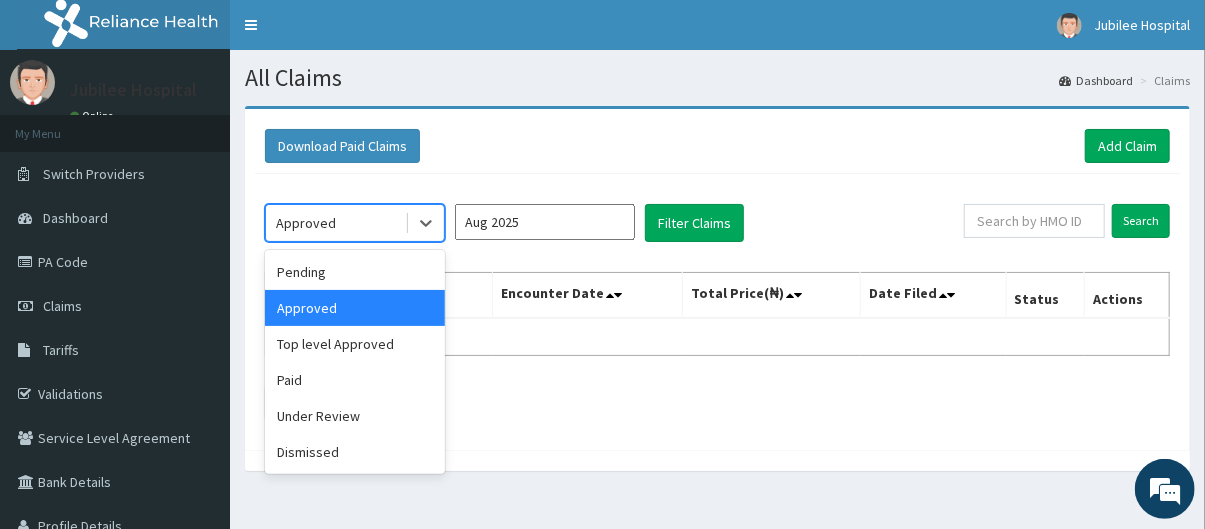 scroll, scrollTop: 0, scrollLeft: 0, axis: both 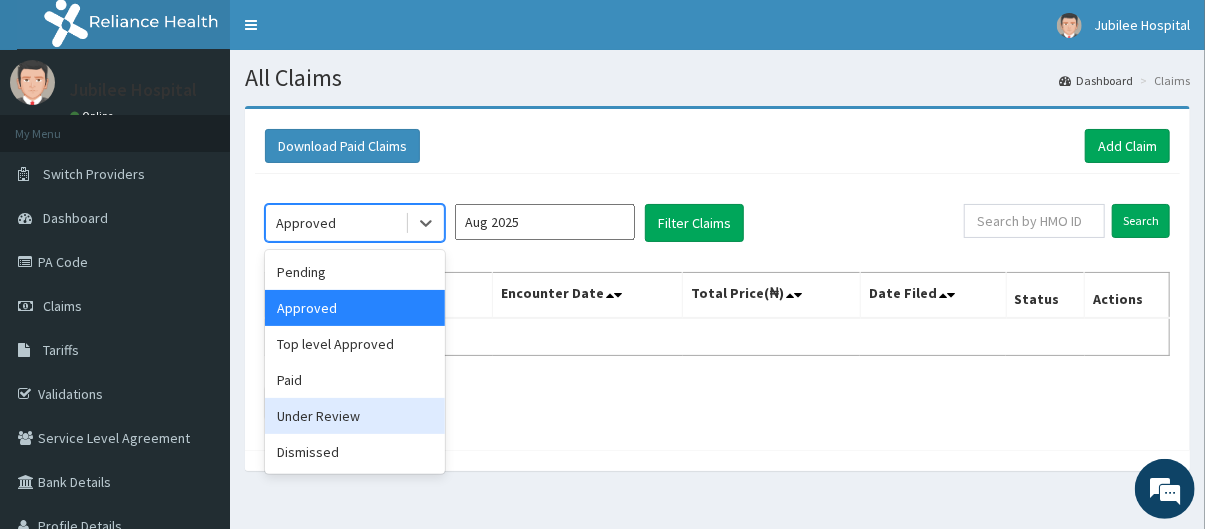 click on "Under Review" at bounding box center (355, 416) 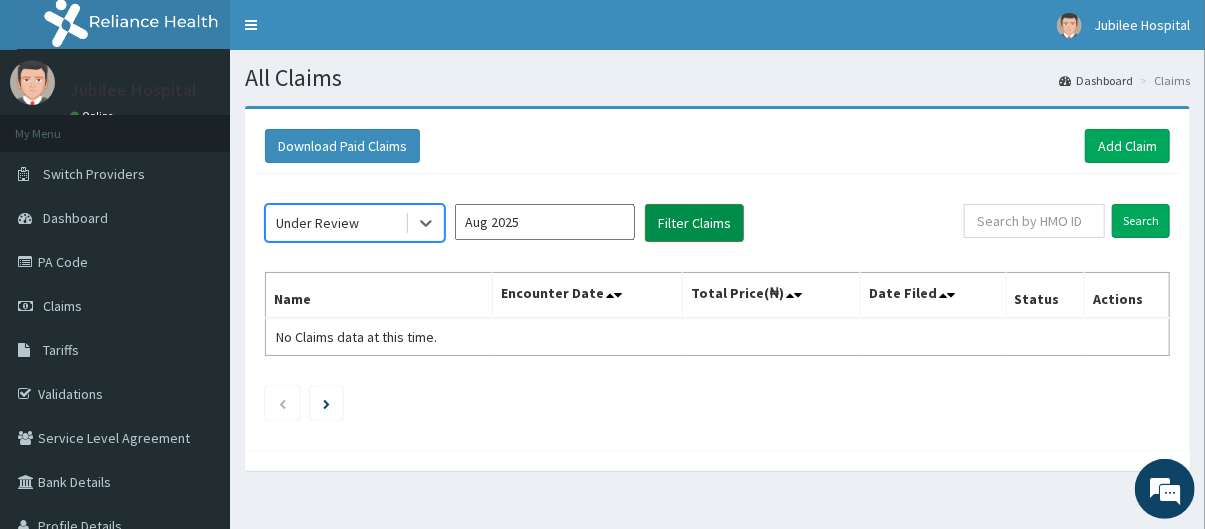 click on "Filter Claims" at bounding box center [694, 223] 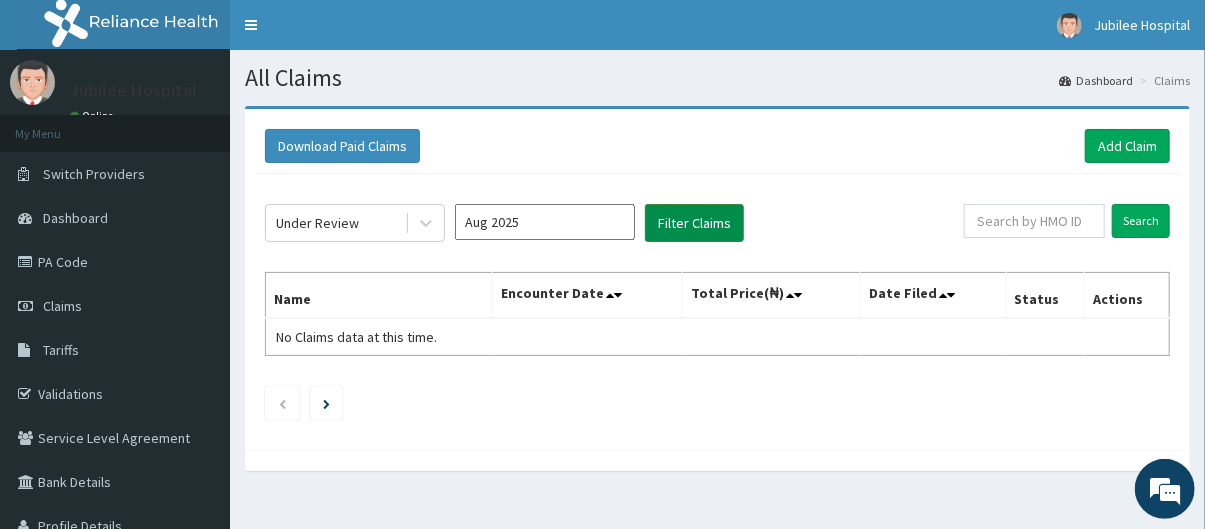 click on "Filter Claims" at bounding box center [694, 223] 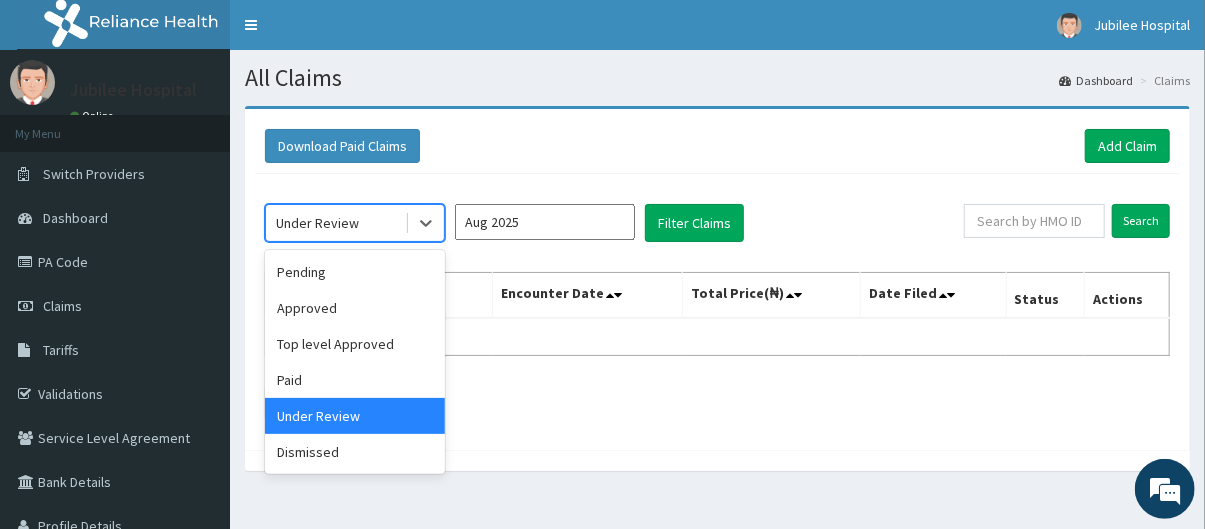 click on "Under Review" at bounding box center [335, 223] 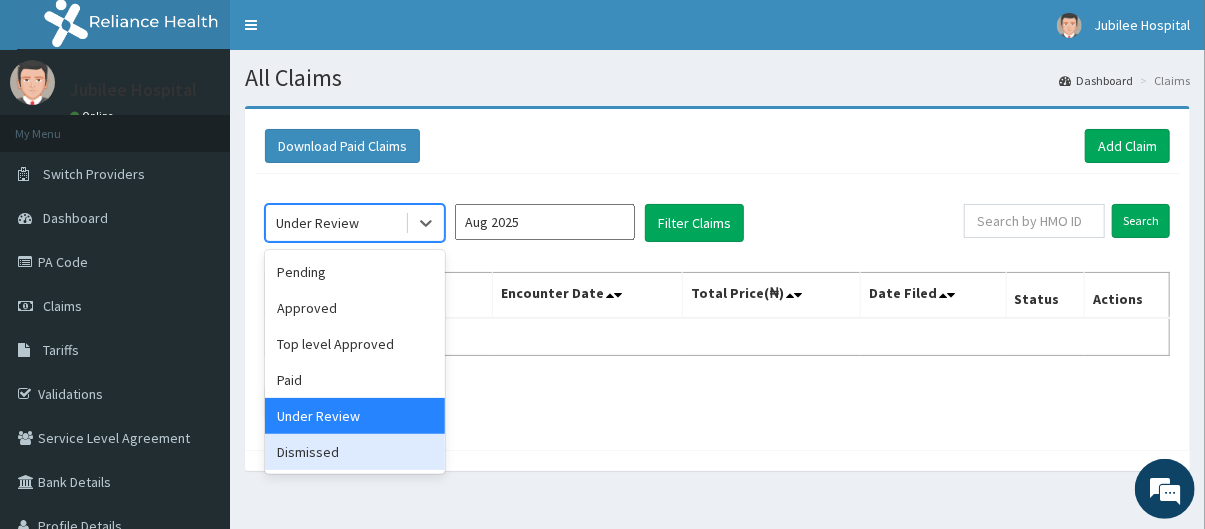 click on "Dismissed" at bounding box center [355, 452] 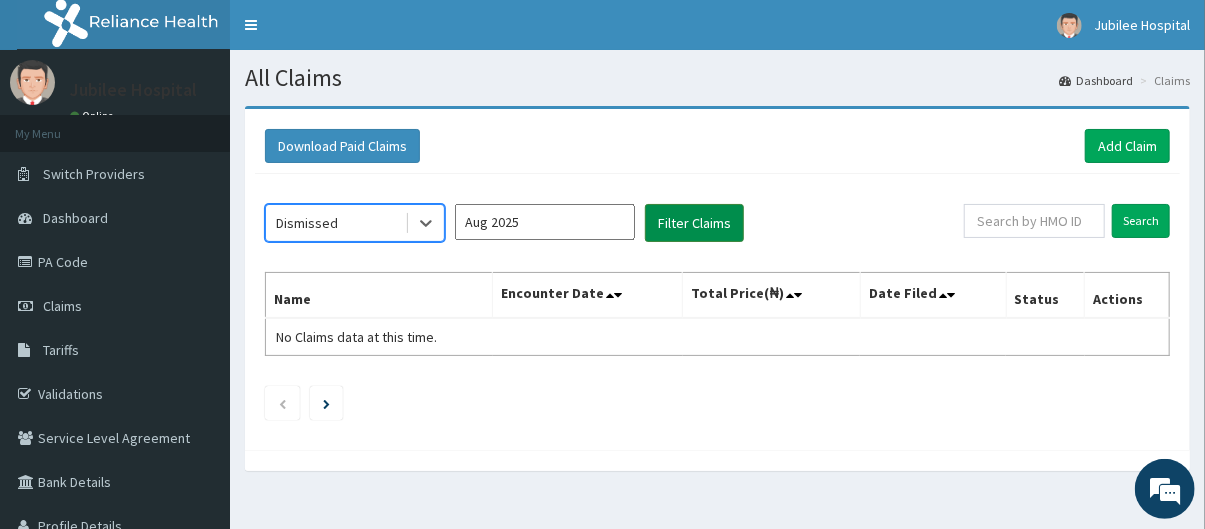 click on "Filter Claims" at bounding box center (694, 223) 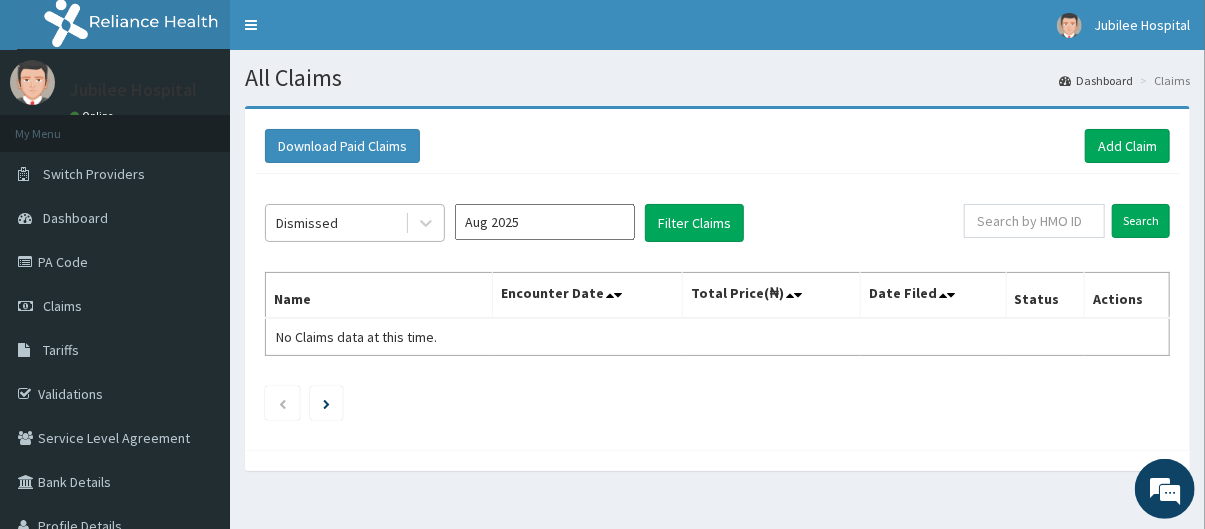 click on "Dismissed" at bounding box center [335, 223] 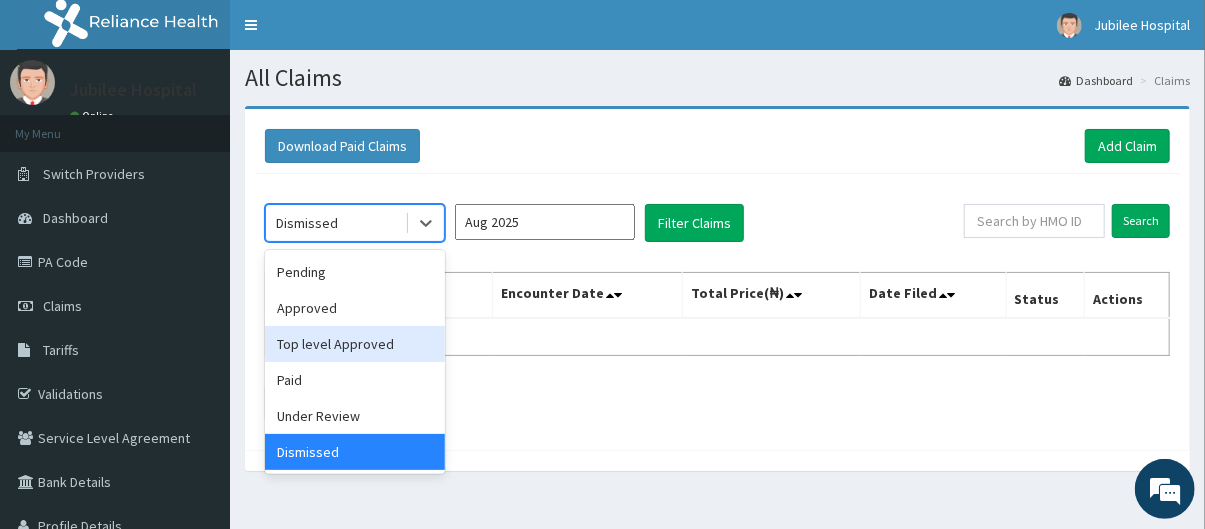 click on "Top level Approved" at bounding box center (355, 344) 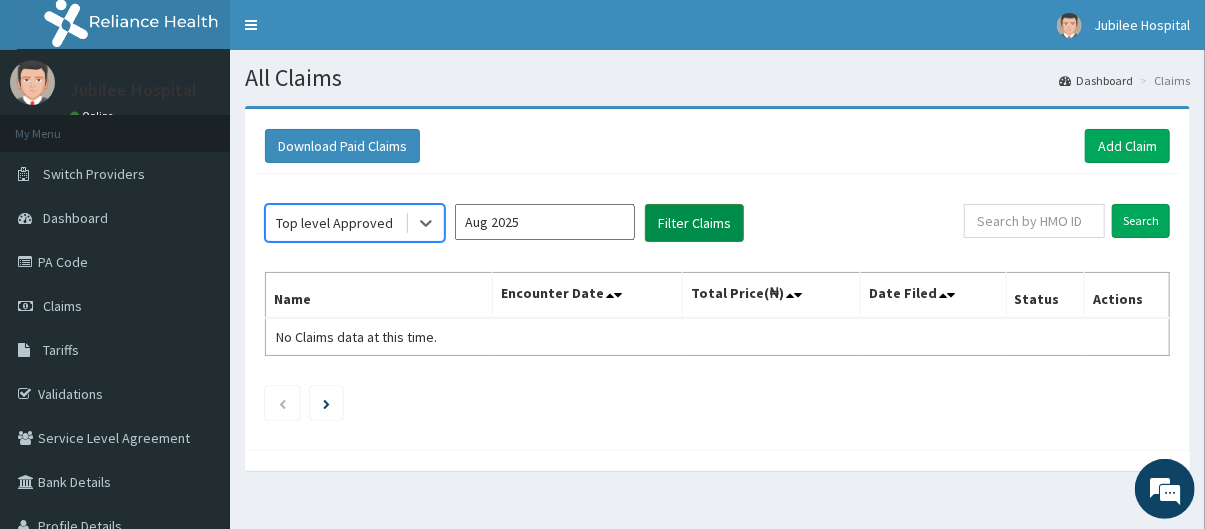 click on "Filter Claims" at bounding box center [694, 223] 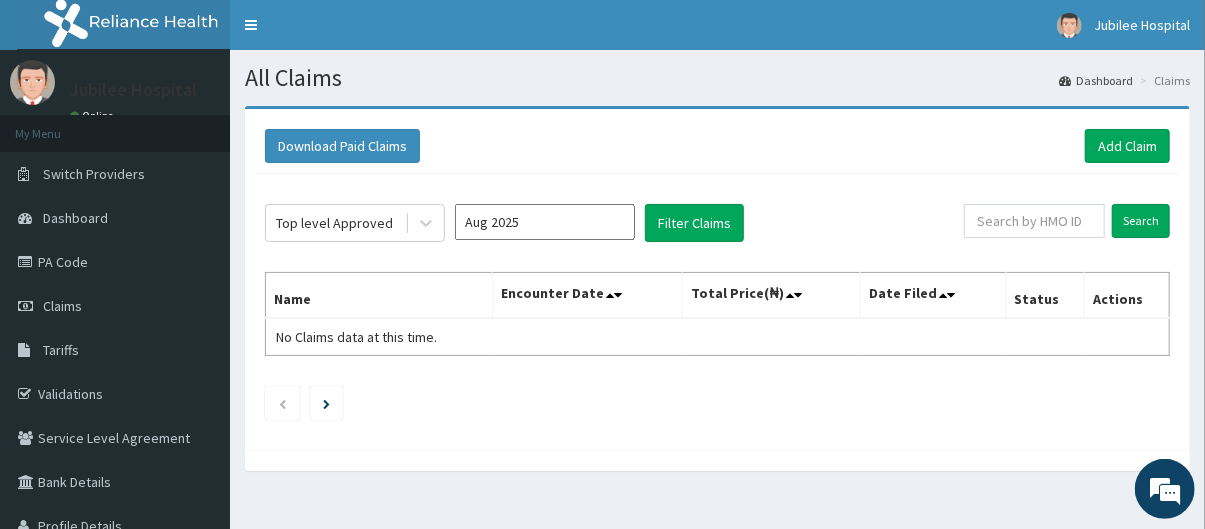 click on "Top level Approved Aug 2025 Filter Claims Search Name Encounter Date Total Price(₦) Date Filed Status Actions No Claims data at this time." 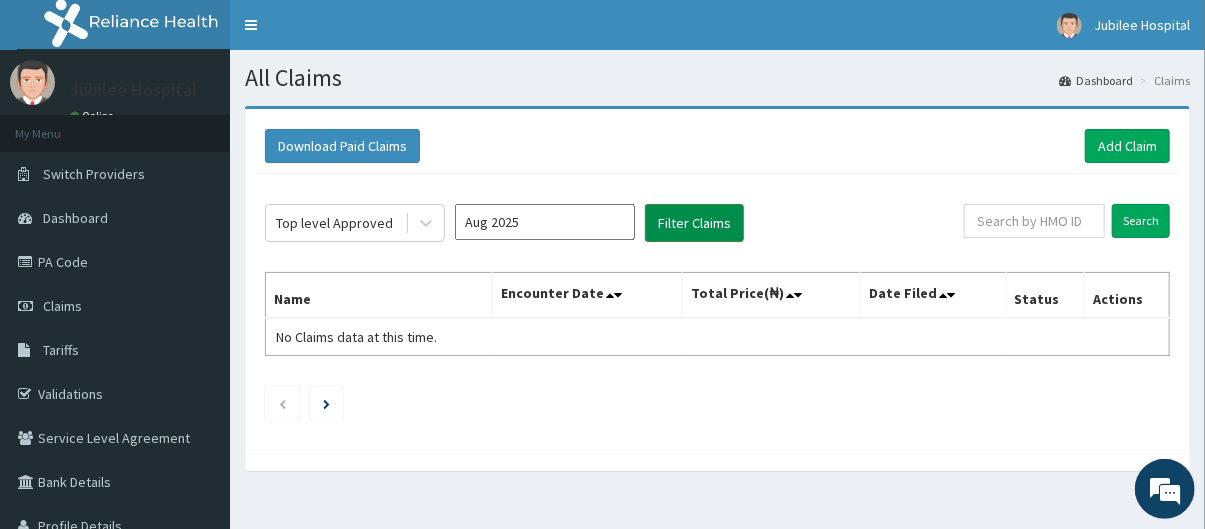click on "Filter Claims" at bounding box center (694, 223) 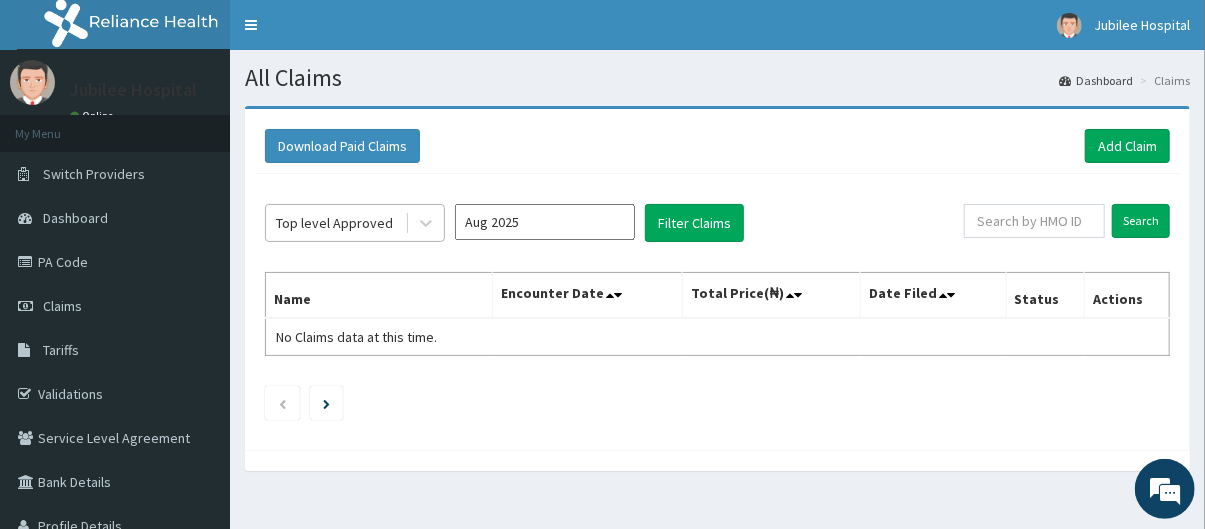 click on "Top level Approved" at bounding box center [334, 223] 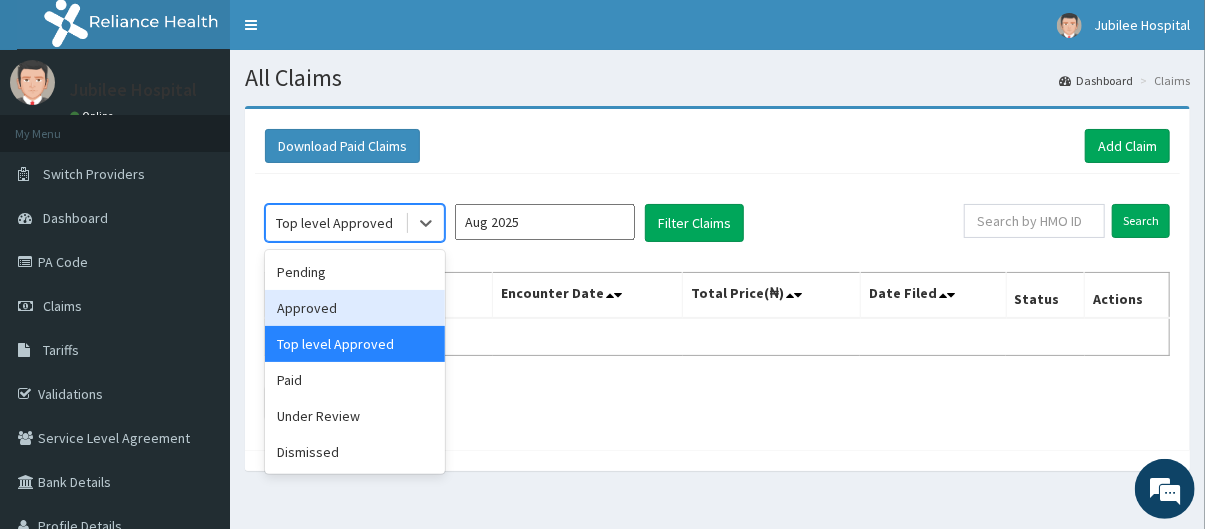 click on "Approved" at bounding box center [355, 308] 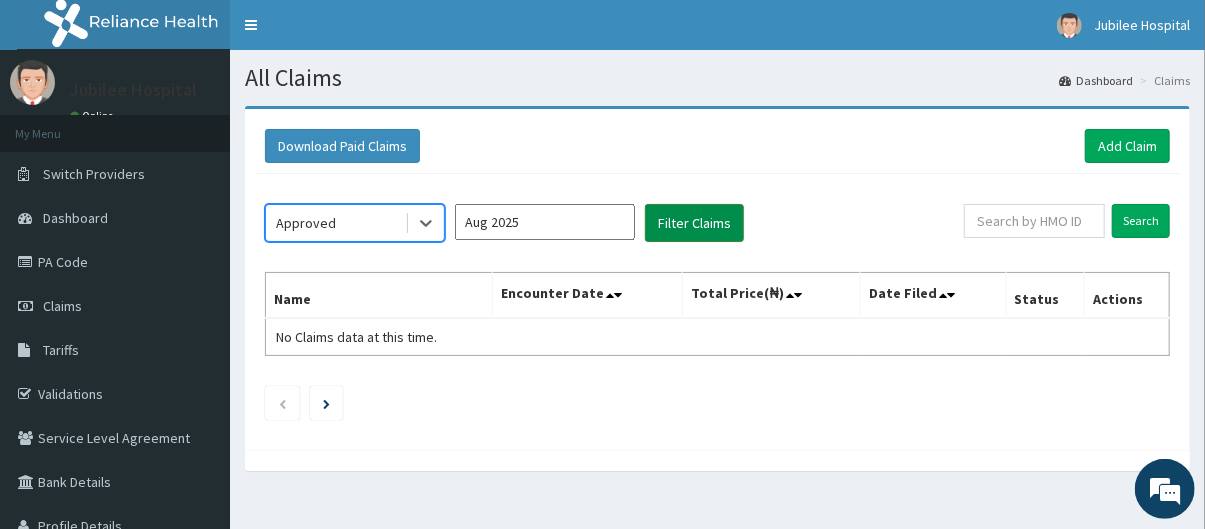click on "Filter Claims" at bounding box center (694, 223) 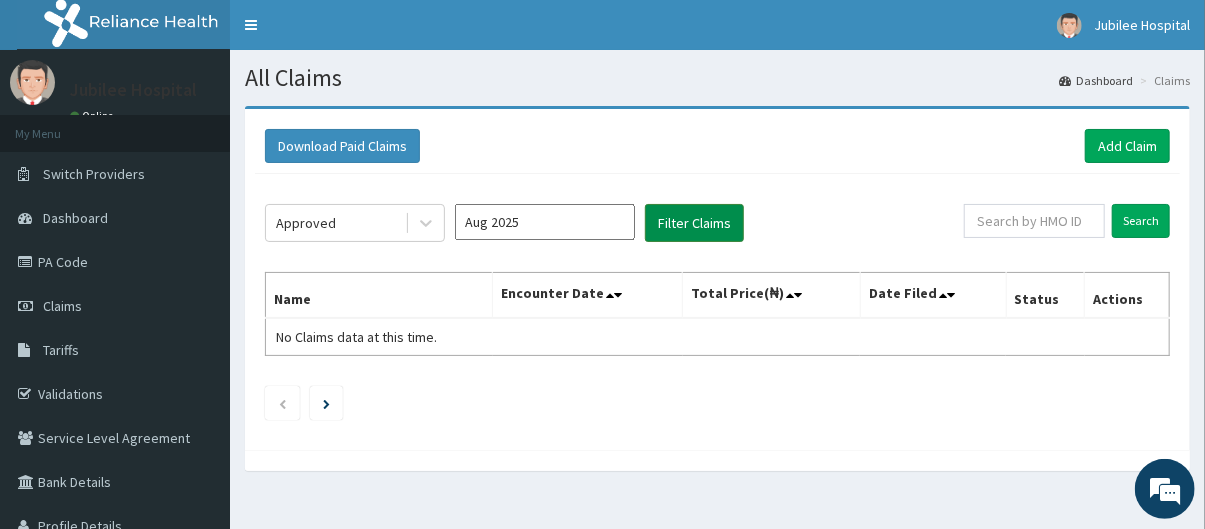 click on "Filter Claims" at bounding box center [694, 223] 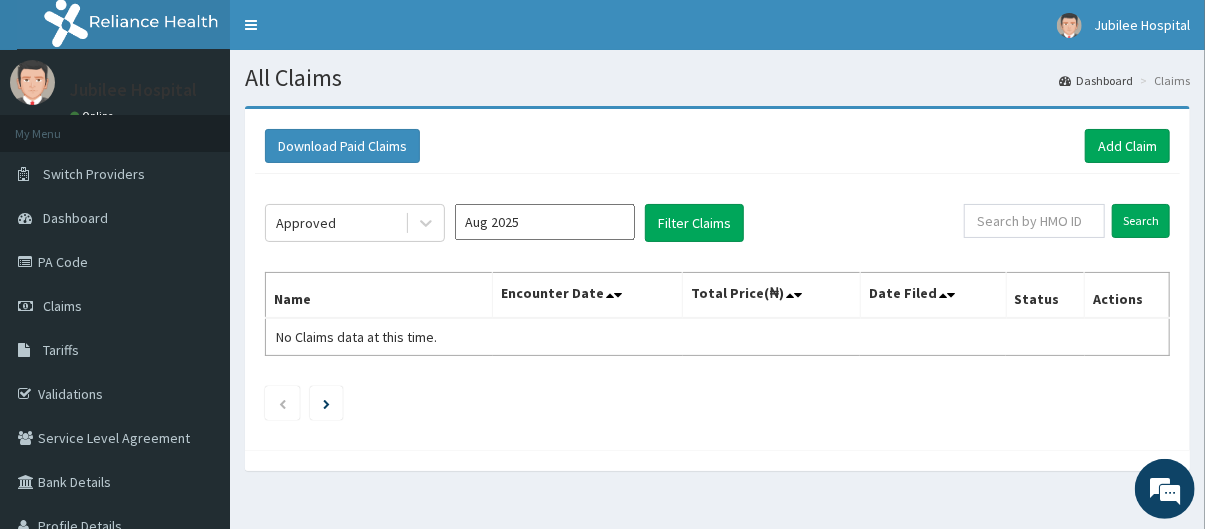 click on "Aug 2025" at bounding box center [545, 222] 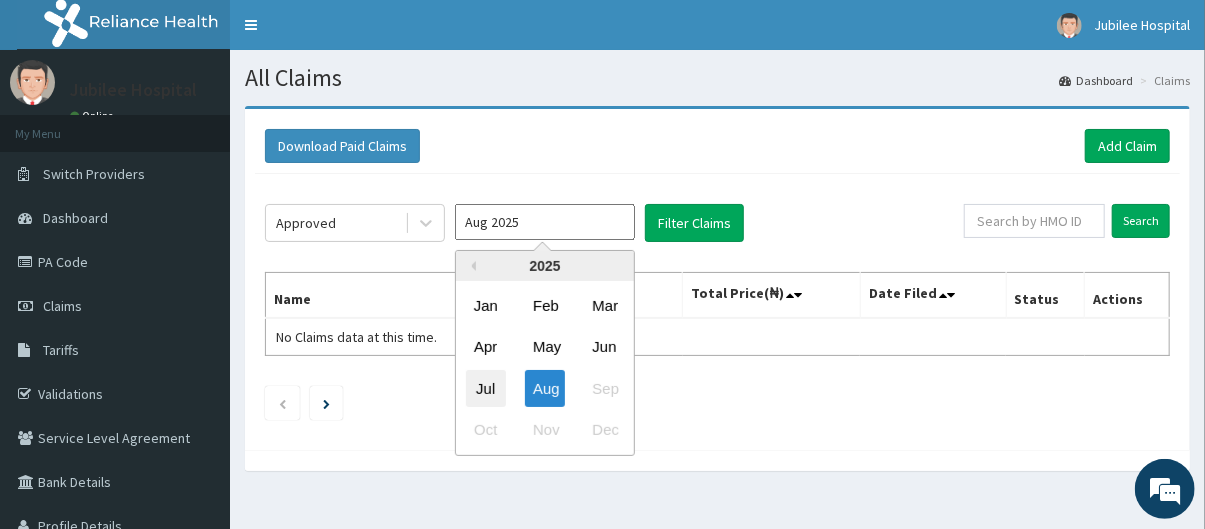 click on "Jul" at bounding box center (486, 388) 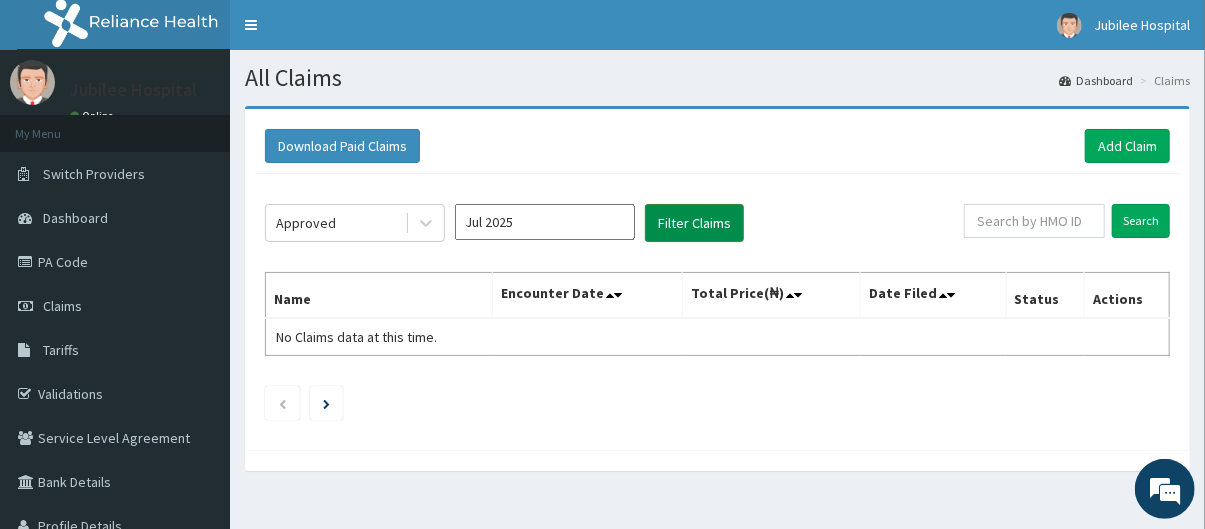 click on "Filter Claims" at bounding box center [694, 223] 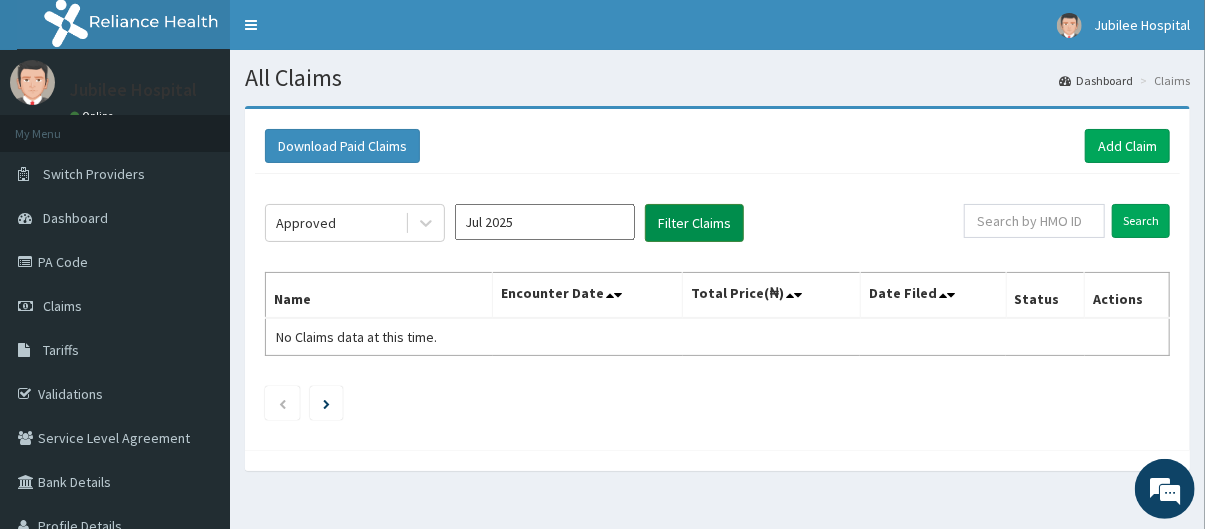 click on "Filter Claims" at bounding box center (694, 223) 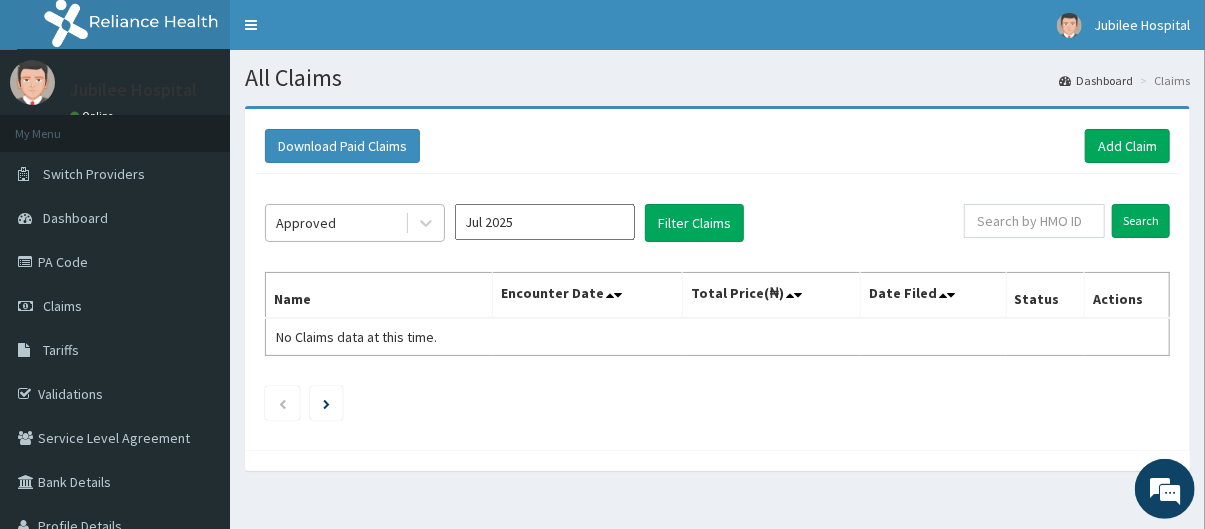 click on "Approved" at bounding box center (335, 223) 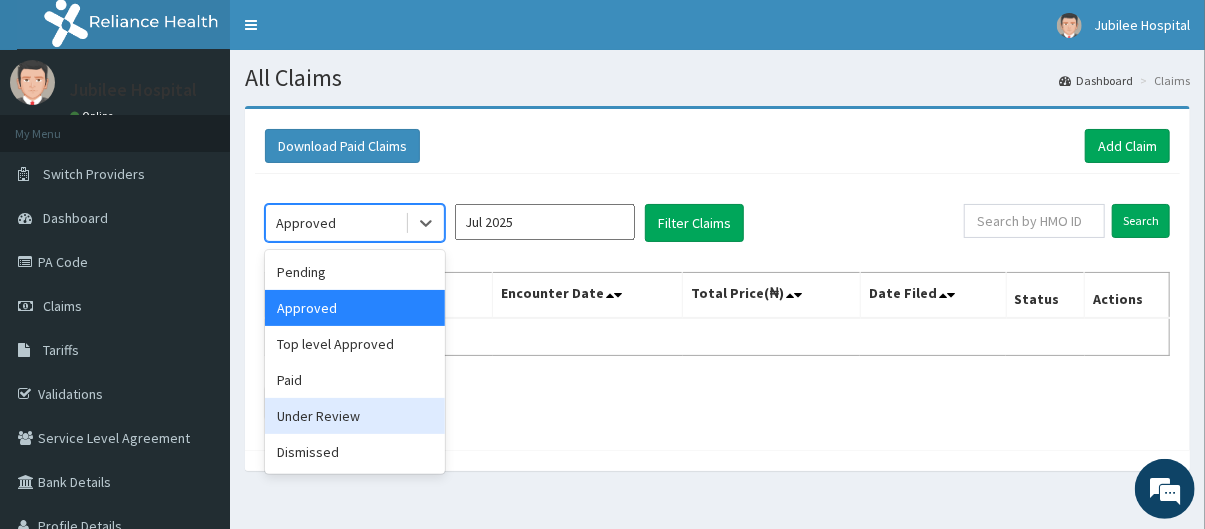 click on "Under Review" at bounding box center [355, 416] 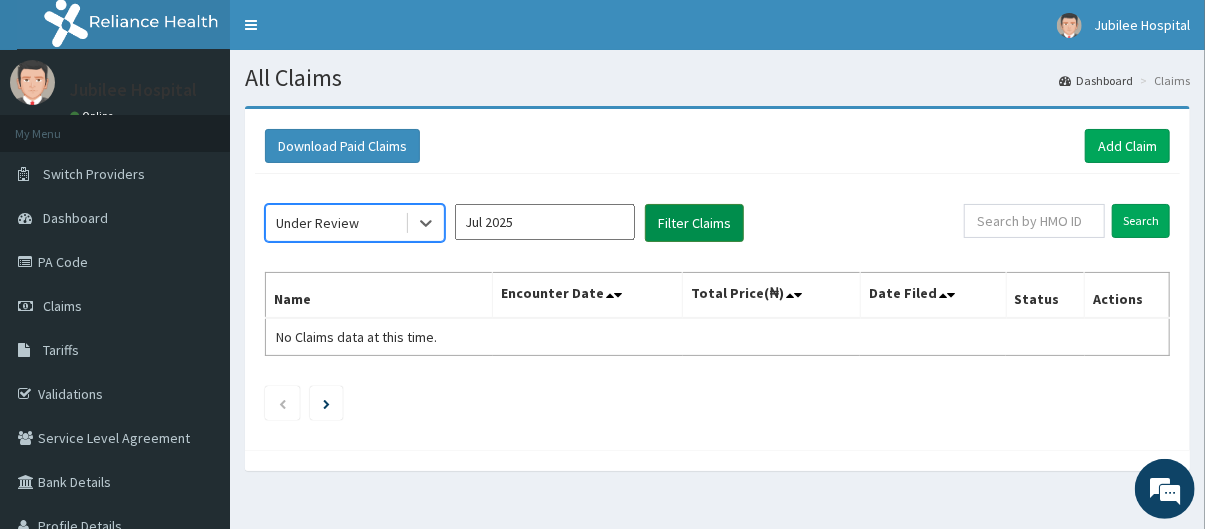 click on "Filter Claims" at bounding box center [694, 223] 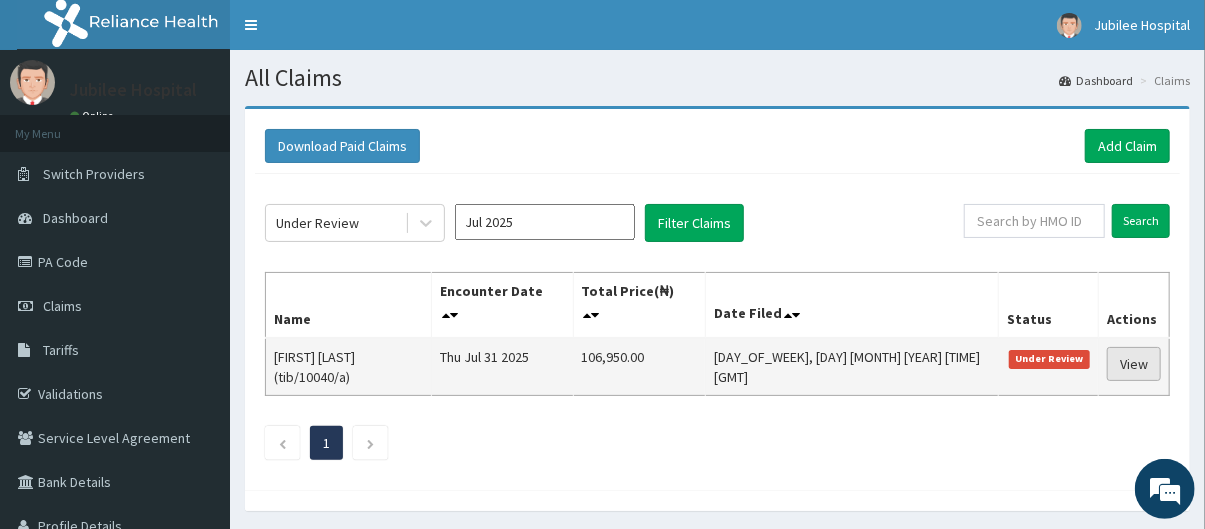 click on "View" at bounding box center (1134, 364) 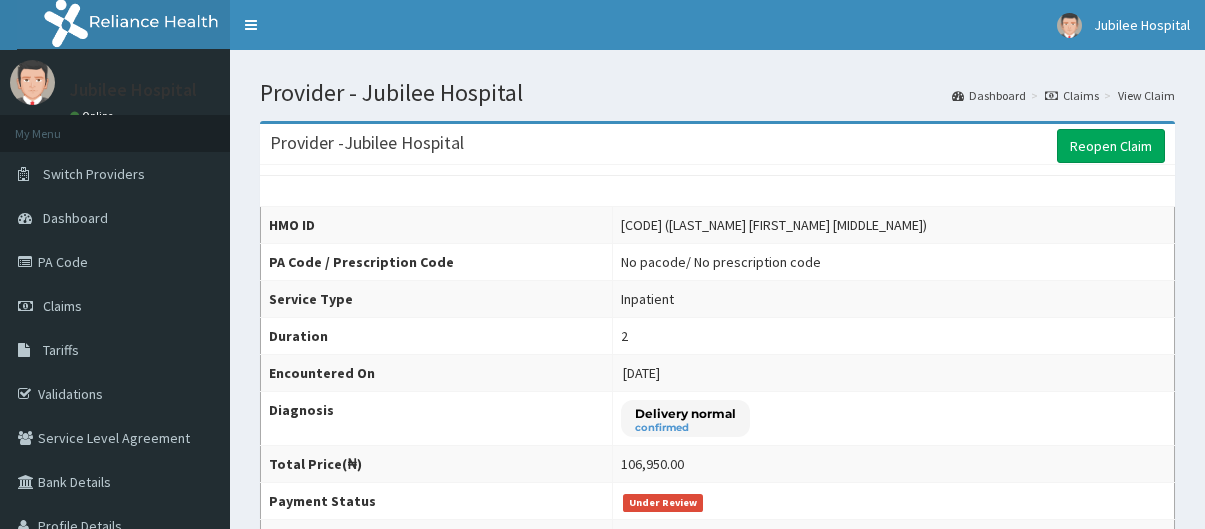 scroll, scrollTop: 0, scrollLeft: 0, axis: both 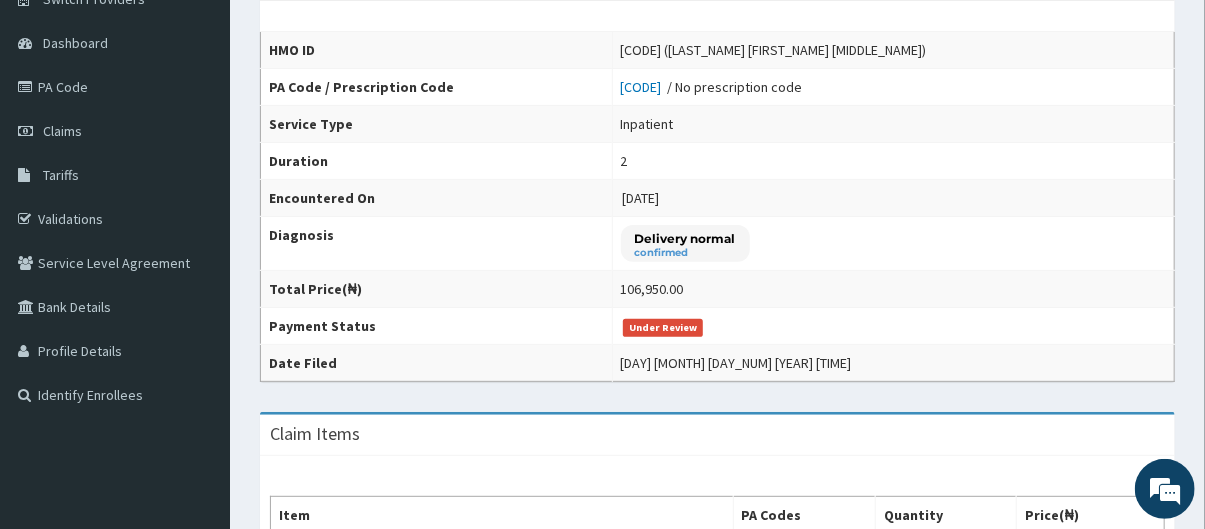 drag, startPoint x: 715, startPoint y: 85, endPoint x: 702, endPoint y: 84, distance: 13.038404 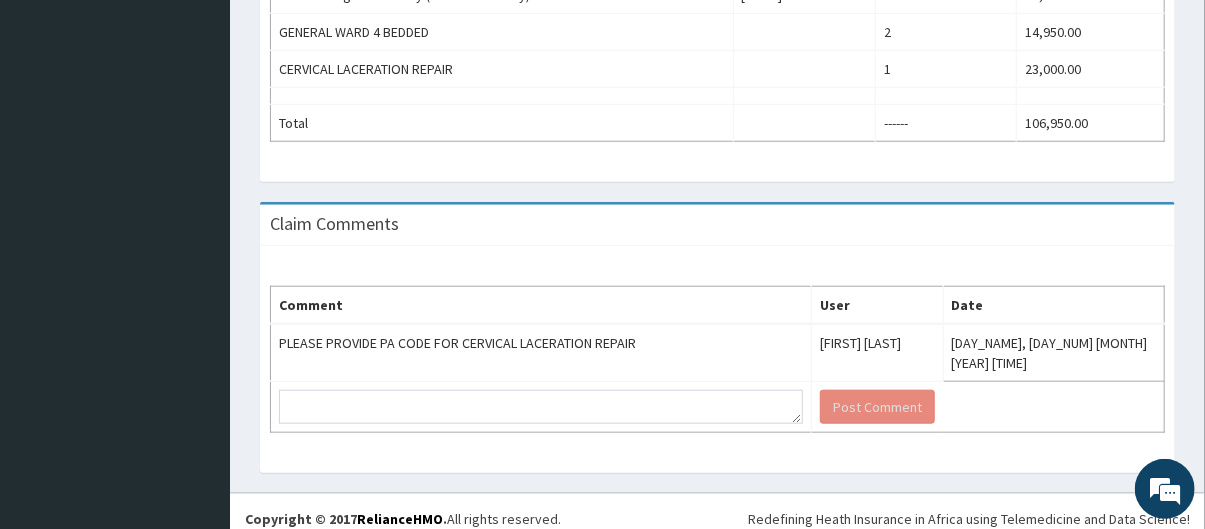 scroll, scrollTop: 746, scrollLeft: 0, axis: vertical 